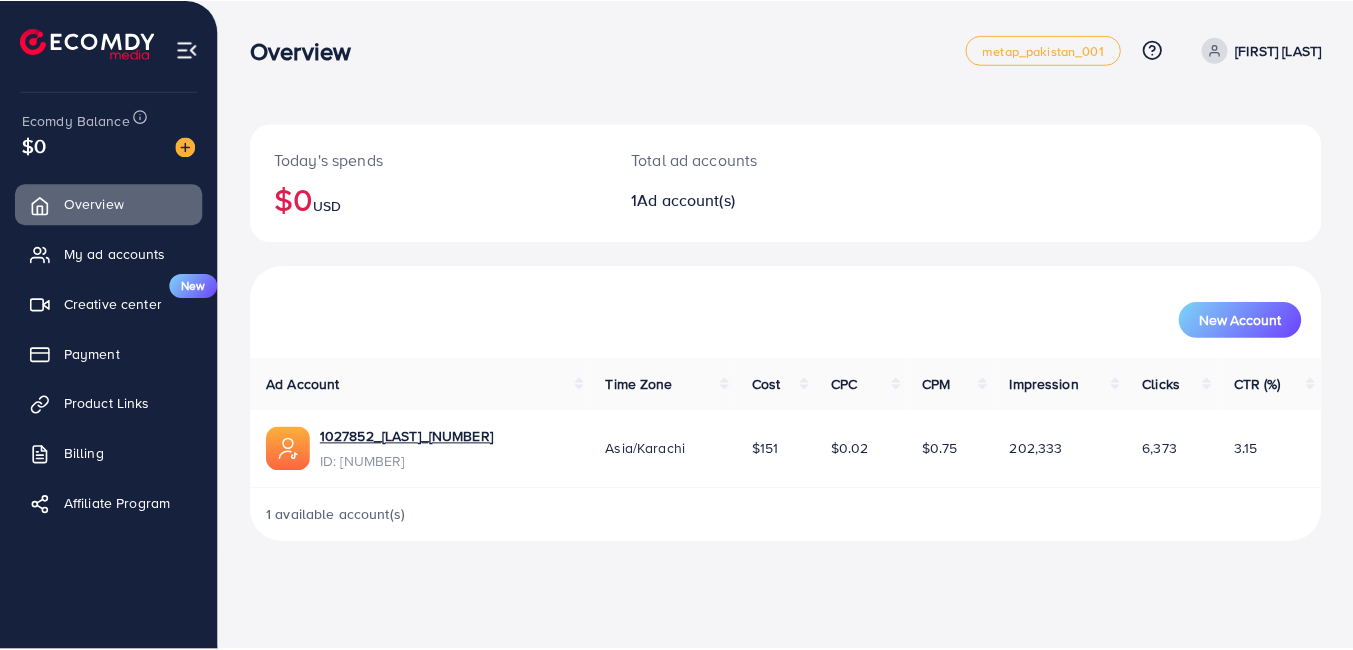 scroll, scrollTop: 0, scrollLeft: 0, axis: both 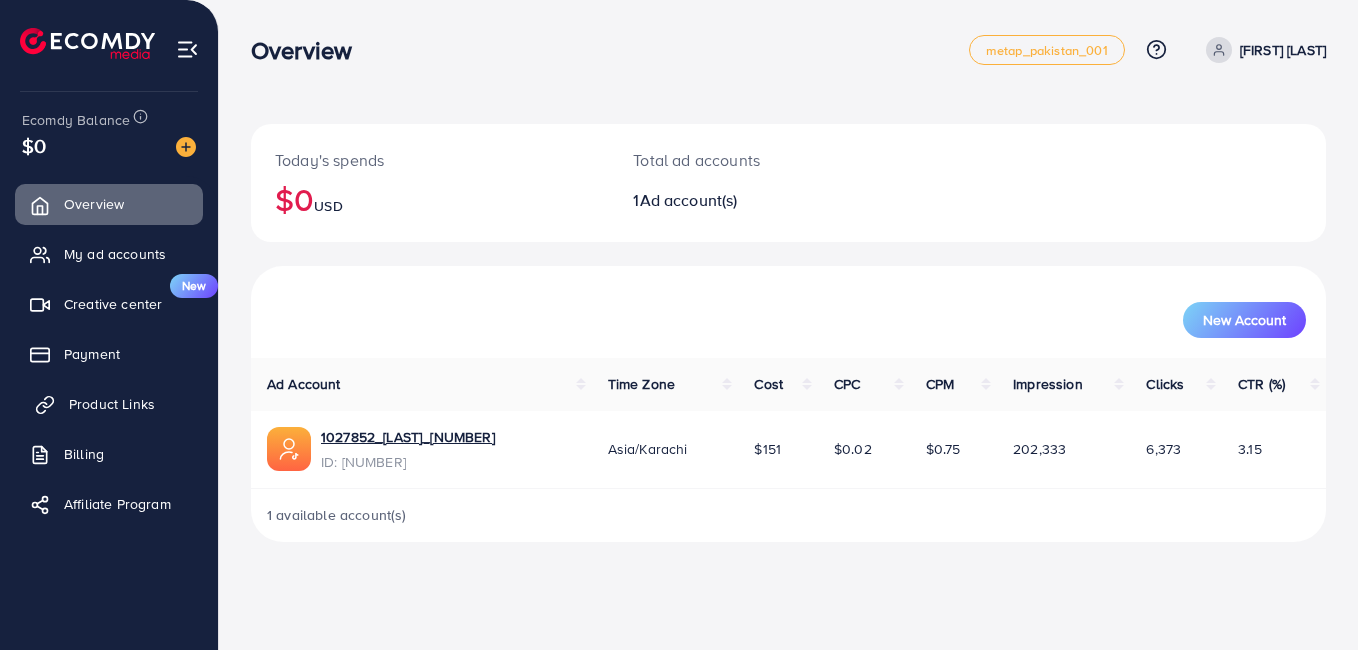 click on "Product Links" at bounding box center (112, 404) 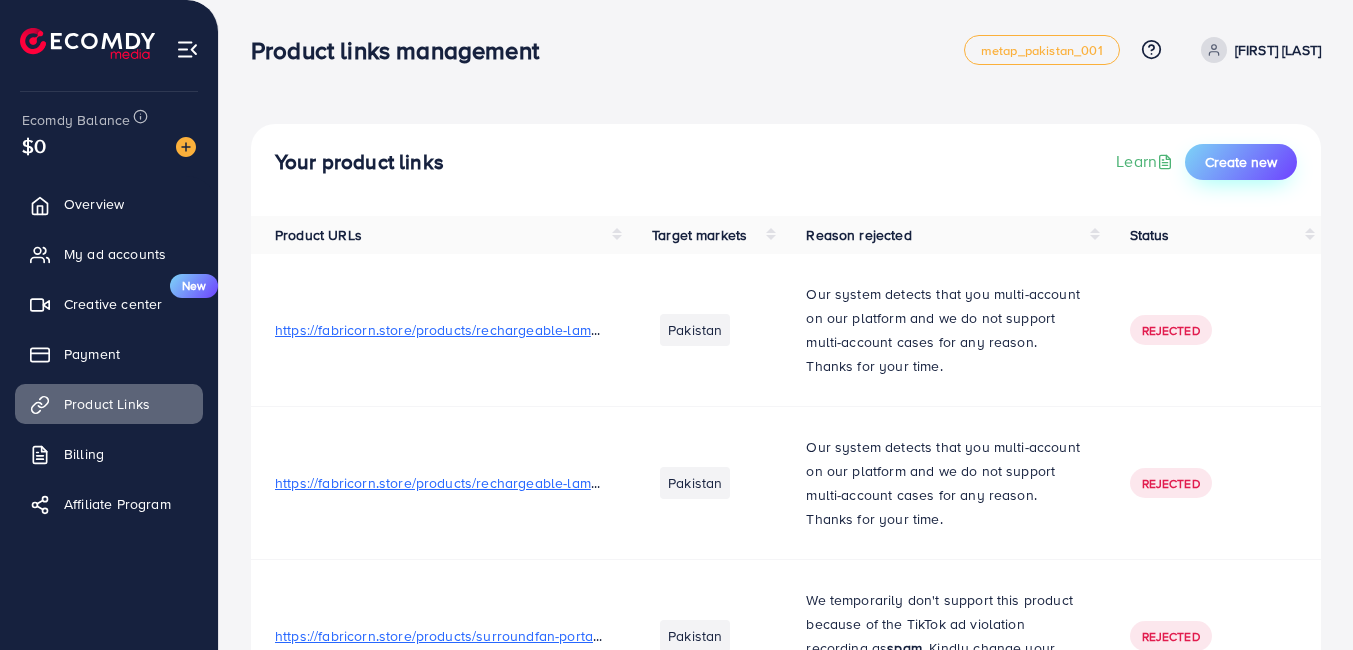 click on "Create new" at bounding box center (1241, 162) 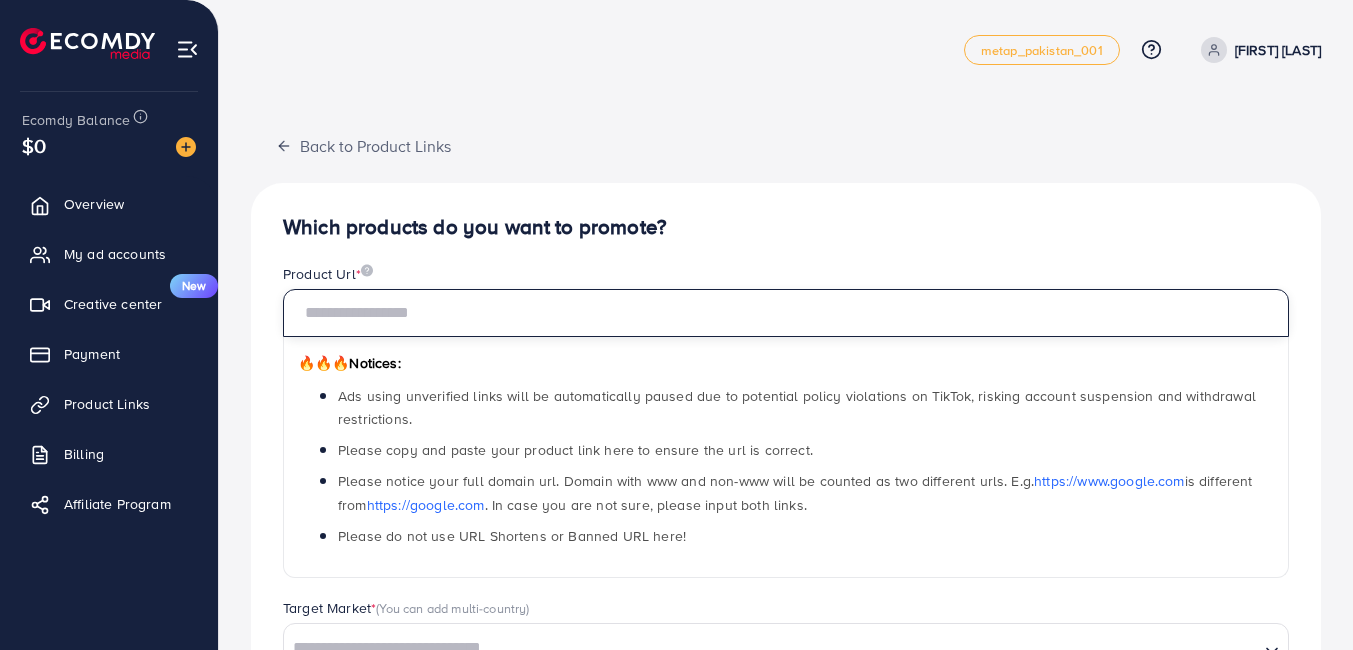 click at bounding box center [786, 313] 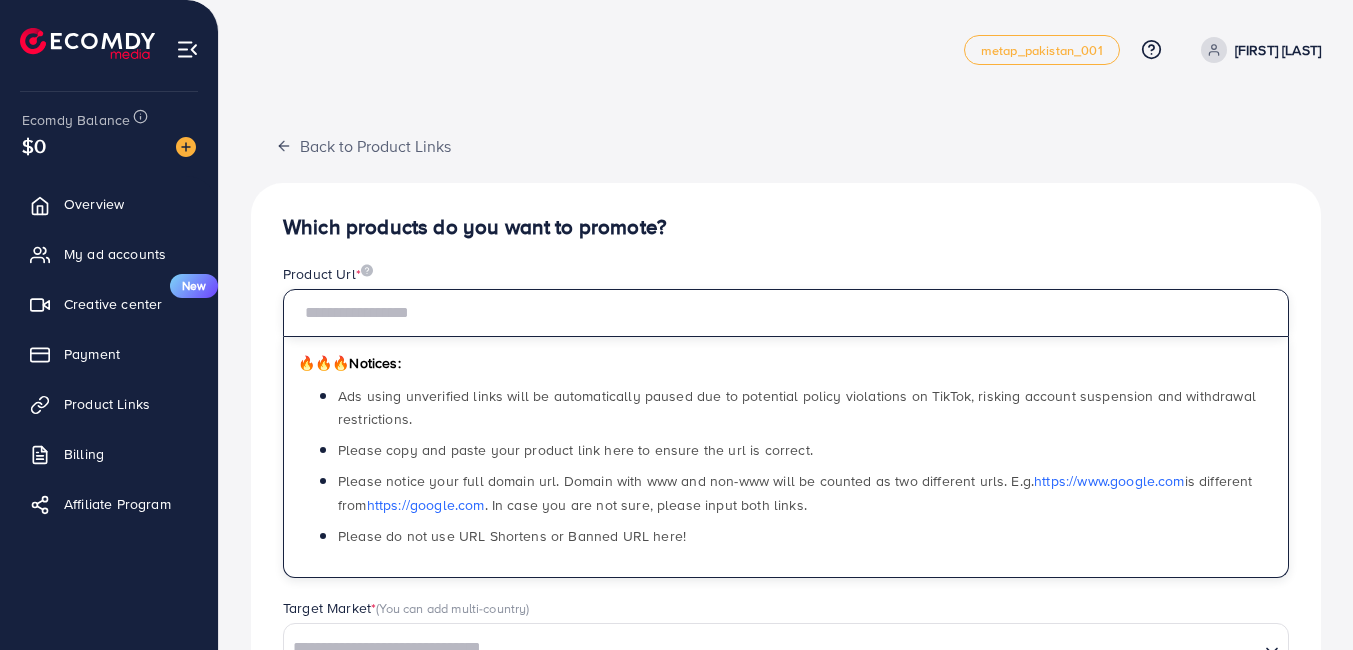 paste on "**********" 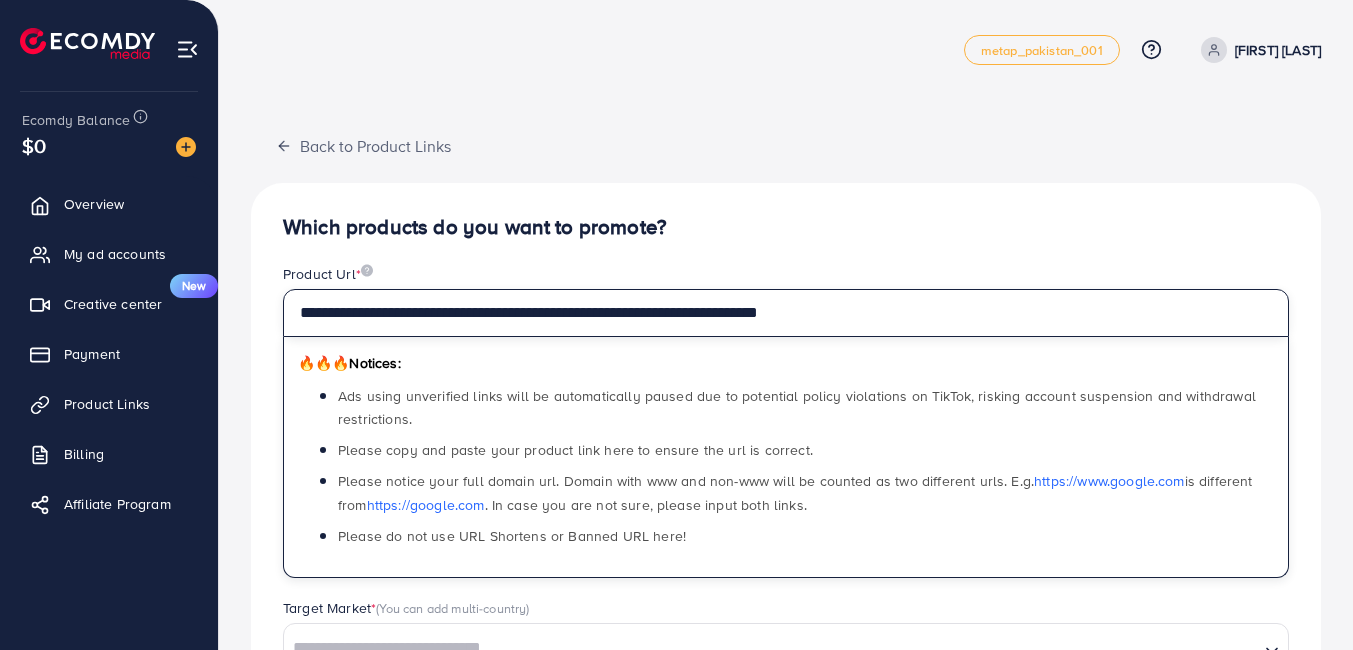 type on "**********" 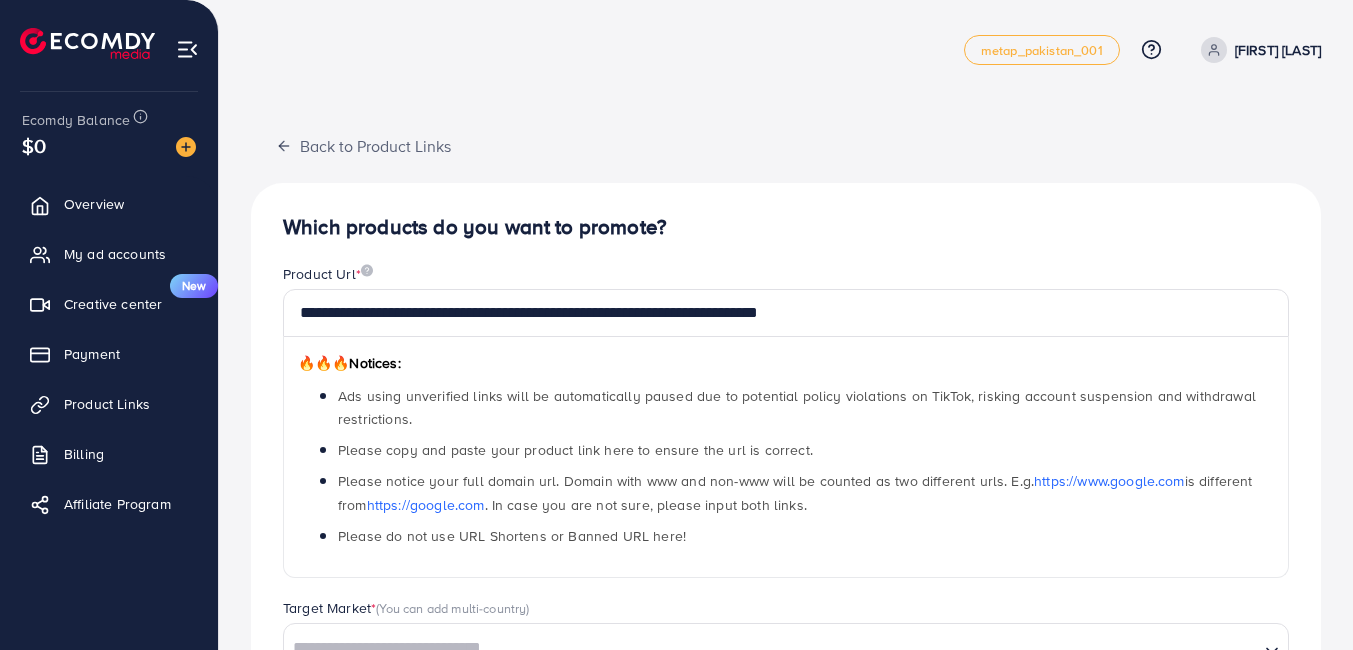 click on "Which products do you want to promote?" at bounding box center (786, 227) 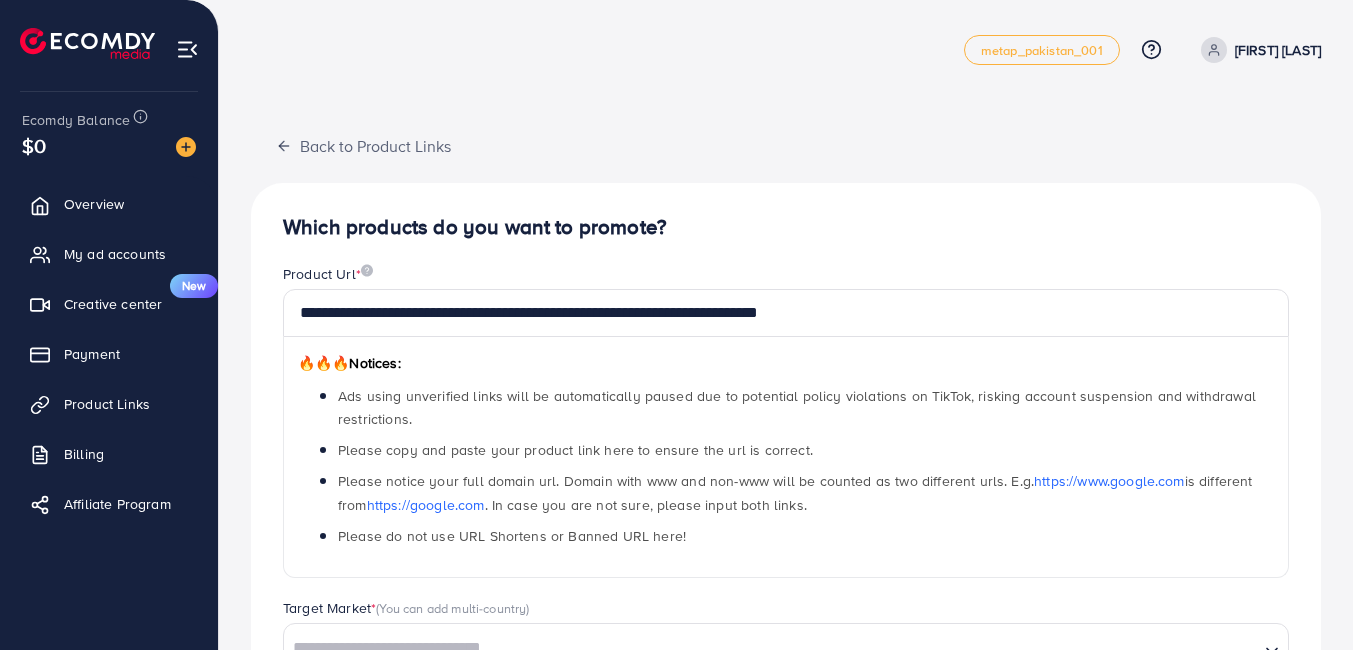 scroll, scrollTop: 233, scrollLeft: 0, axis: vertical 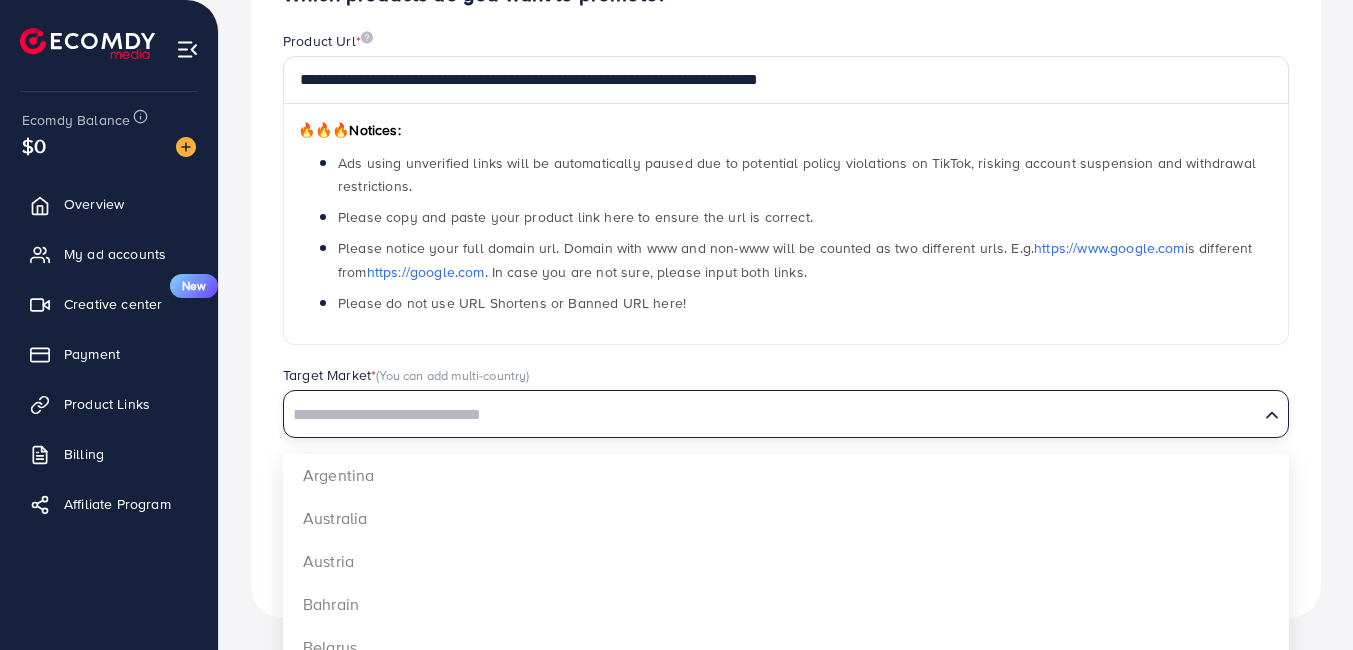 click at bounding box center (771, 415) 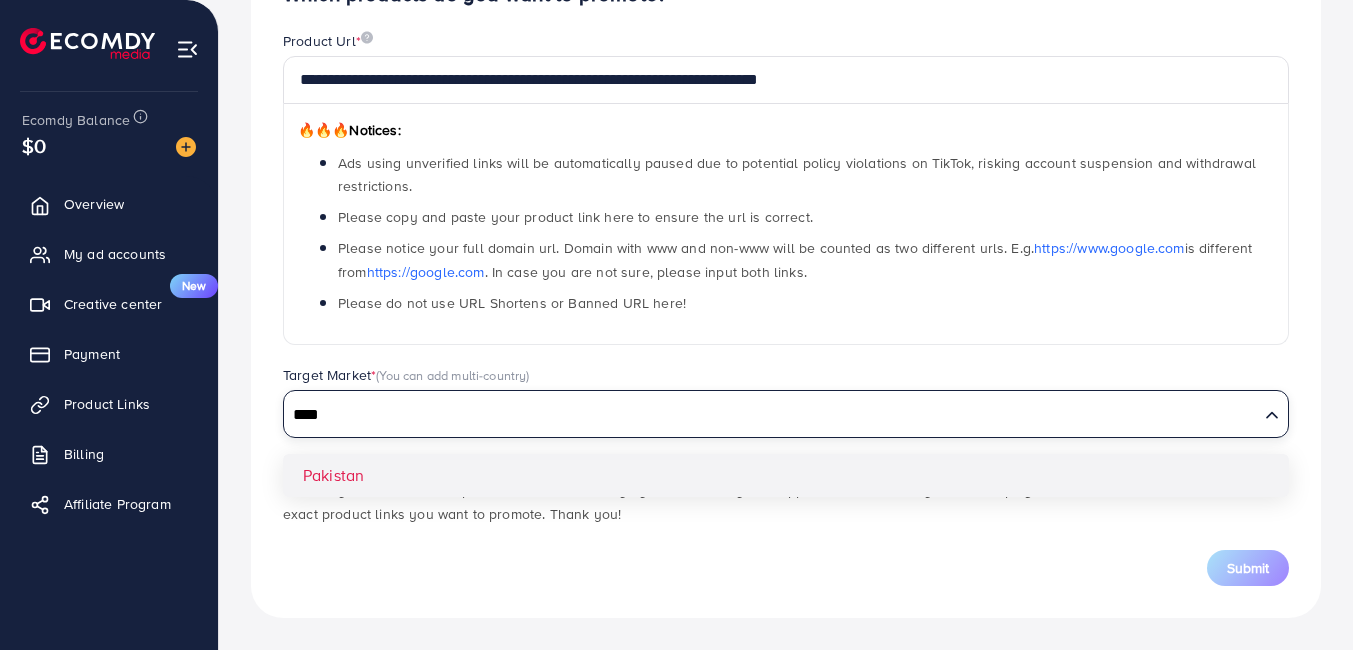 type on "****" 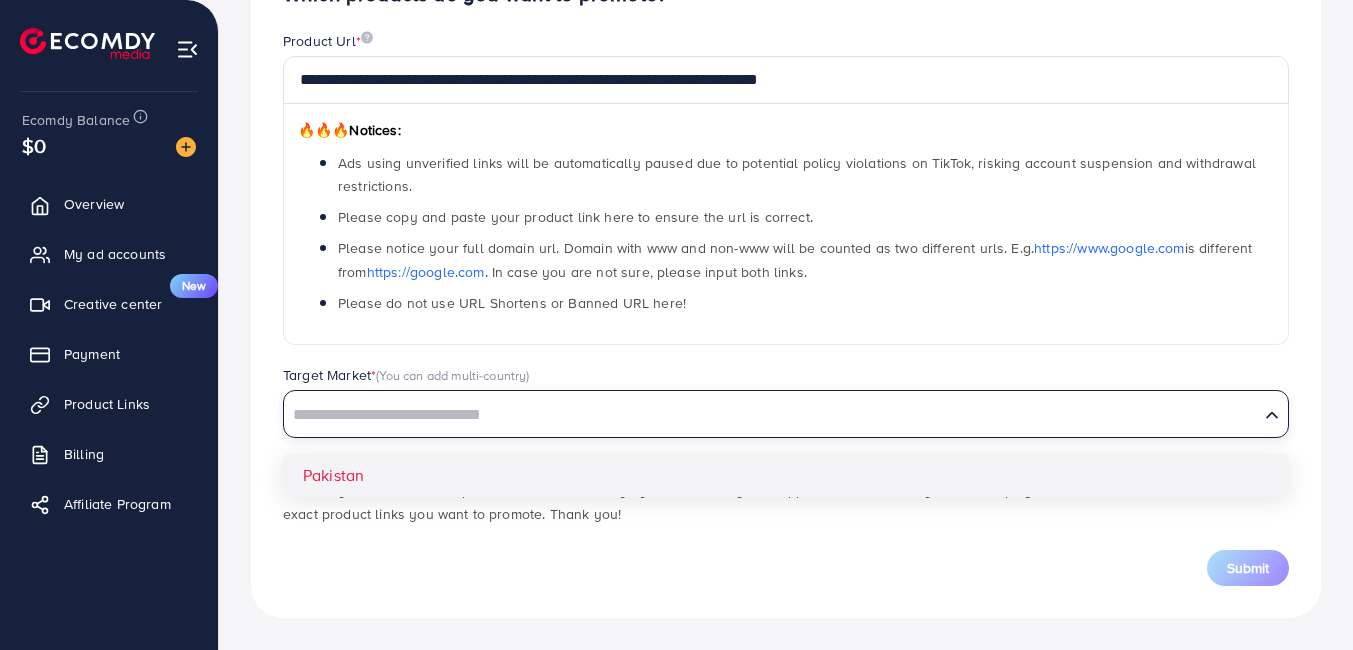click on "**********" at bounding box center [786, 284] 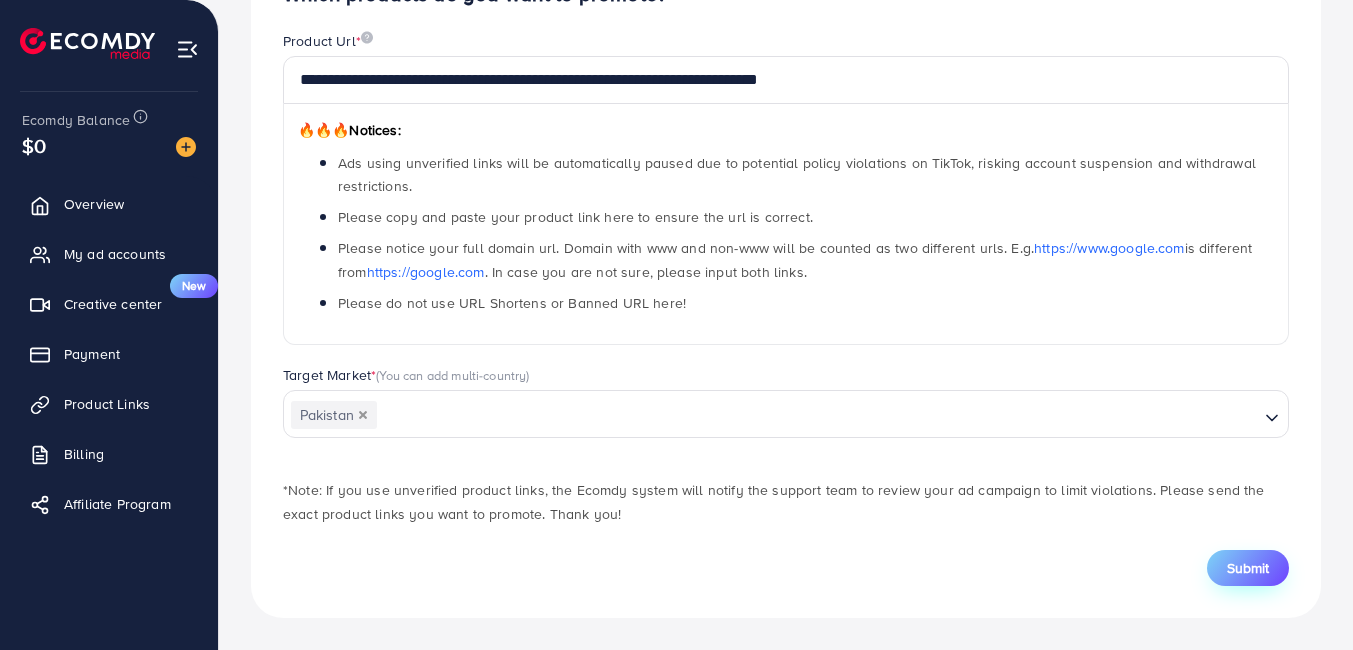 click on "Submit" at bounding box center (1248, 568) 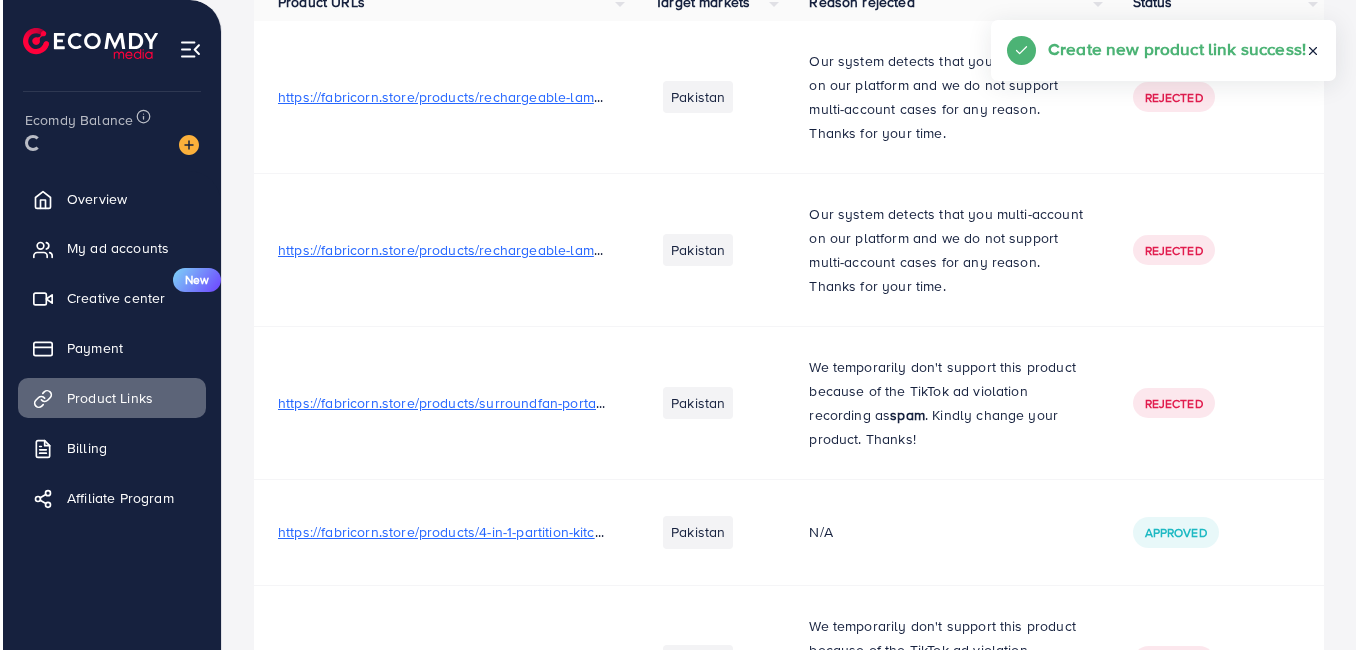 scroll, scrollTop: 0, scrollLeft: 0, axis: both 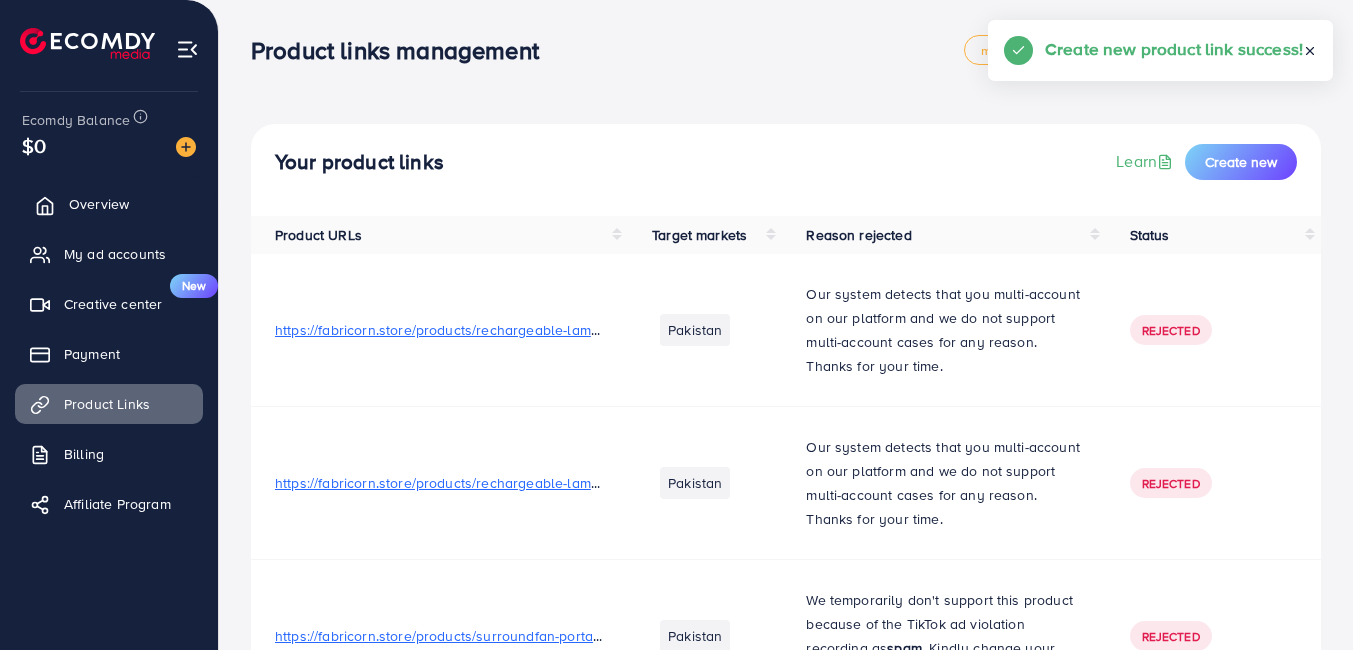 click 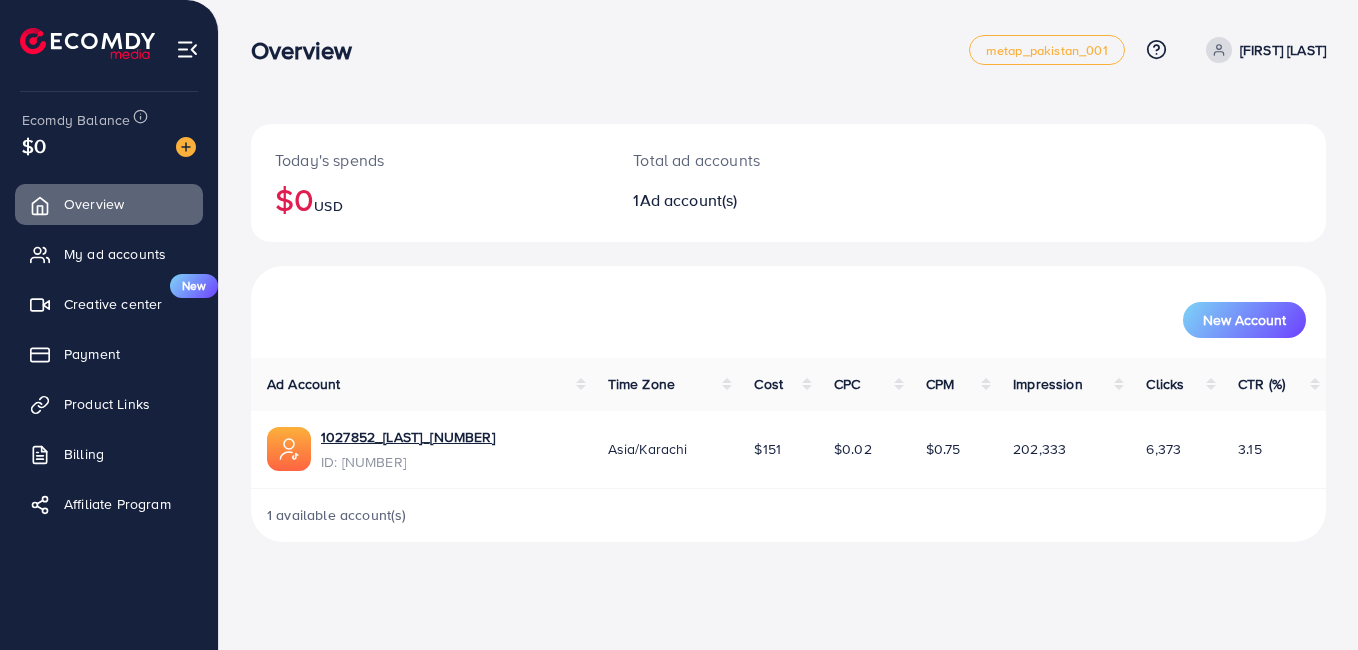click on "Overview   metap_pakistan_001  Help Center Contact Support Plans and Pricing Term and policy About Us  Ajwaa Momin  Profile Log out Ecomdy Balance  $0  Overview My ad accounts Creative center  New  Payment Product Links Billing Affiliate Program  Today's spends   $0  USD  Total ad accounts   1  Ad account(s)  New Account                Ad Account Time Zone Cost CPC CPM Impression Clicks CTR (%)            1027852_Ajwaa Shahid_1745481121173  ID: 7496784290739617809  Asia/Karachi   $151   $0.02   $0.75   202,333   6,373   3.15          1 available account(s)" at bounding box center [679, 325] 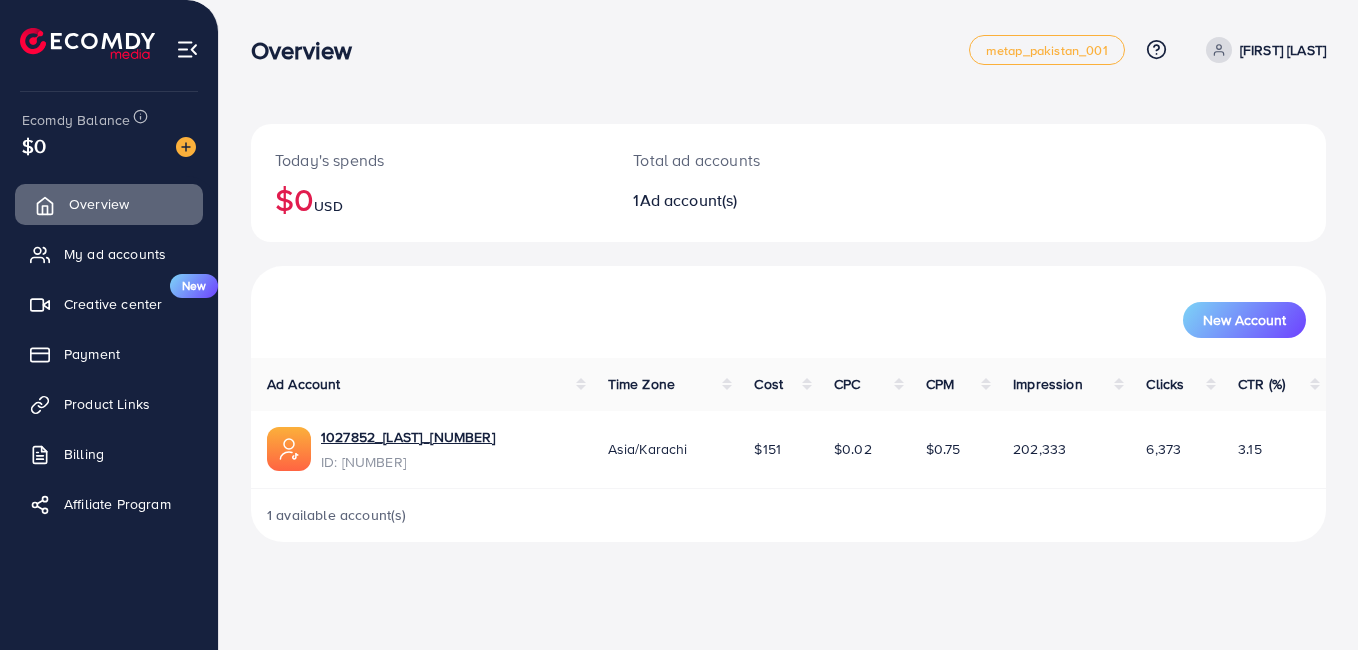 click on "Overview" at bounding box center [109, 204] 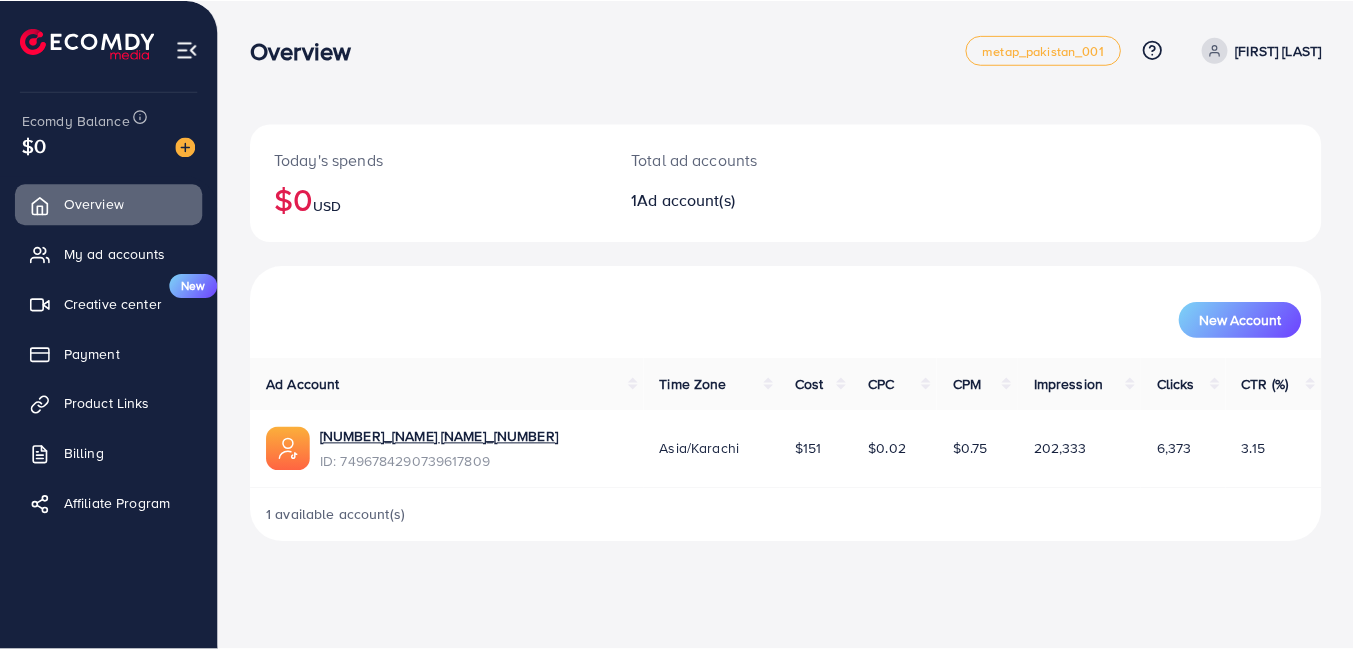 scroll, scrollTop: 0, scrollLeft: 0, axis: both 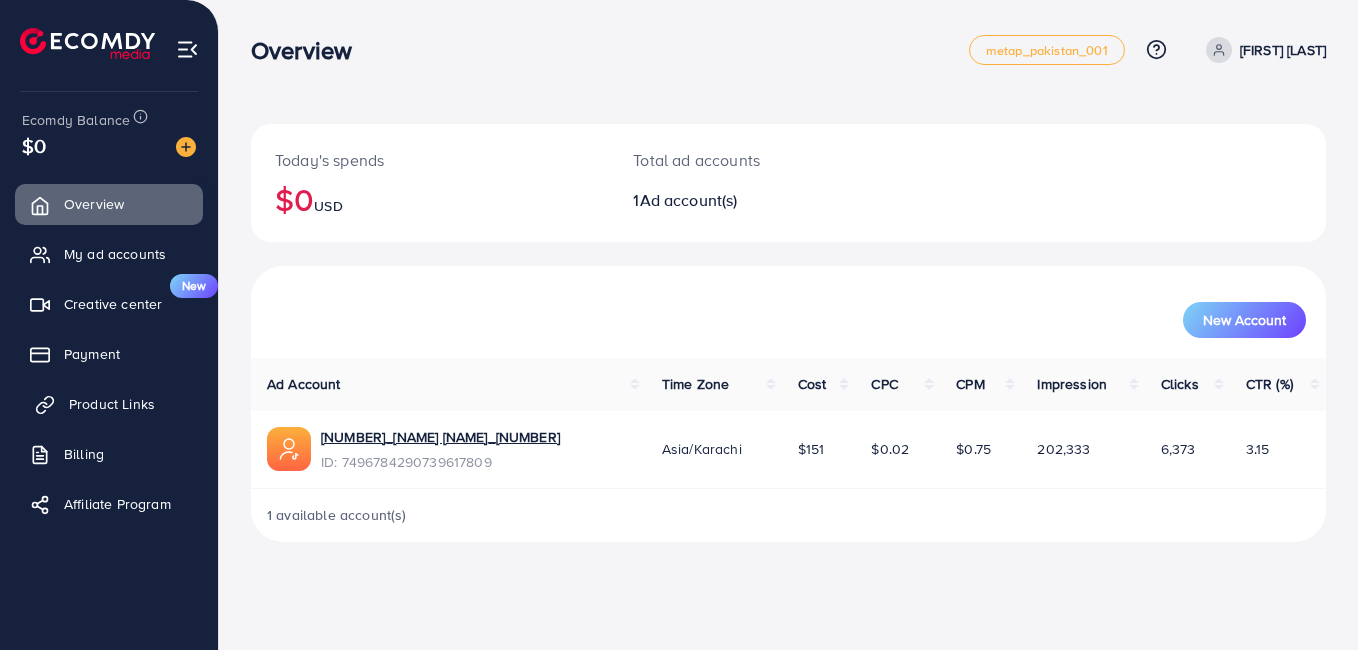 click on "Product Links" at bounding box center [112, 404] 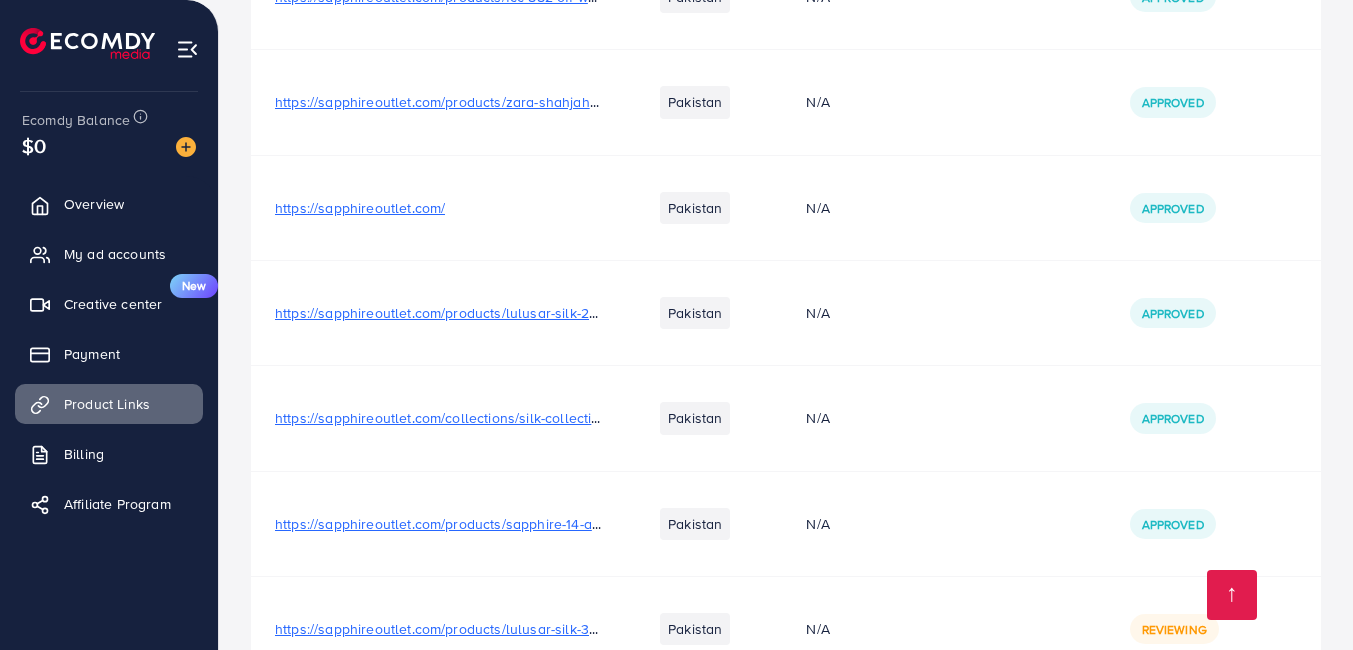 scroll, scrollTop: 1356, scrollLeft: 0, axis: vertical 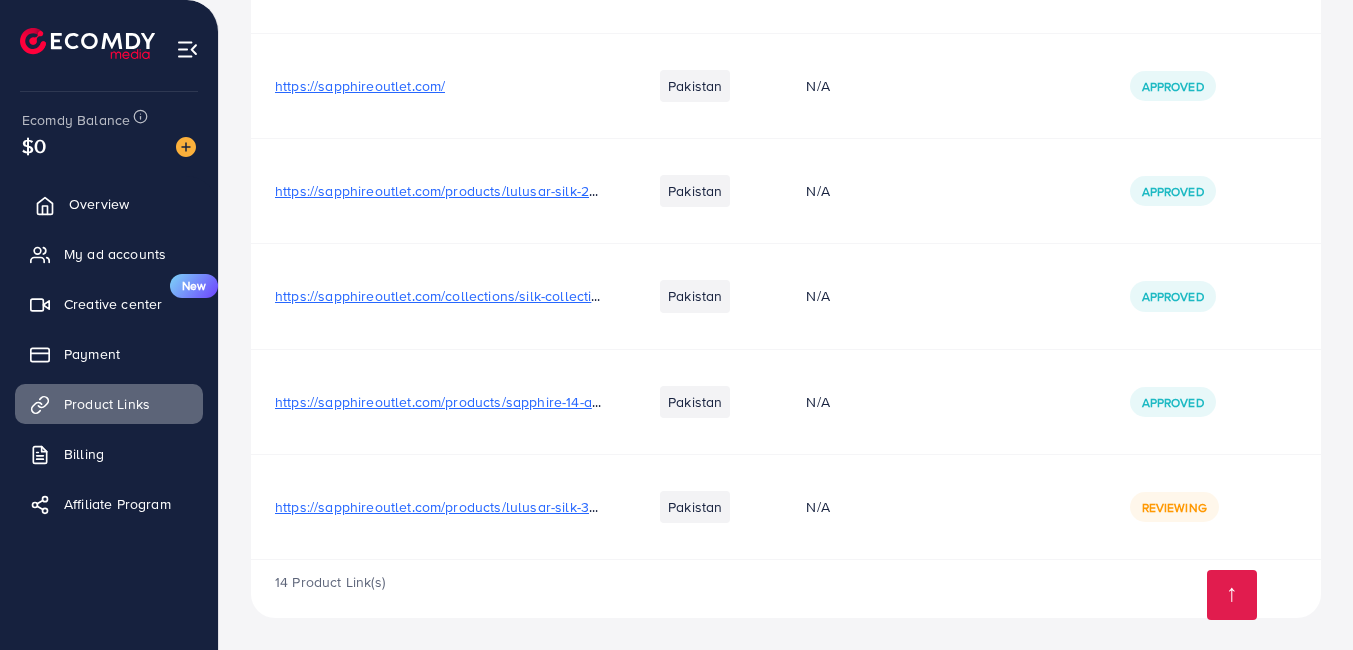 click on "Overview" at bounding box center (99, 204) 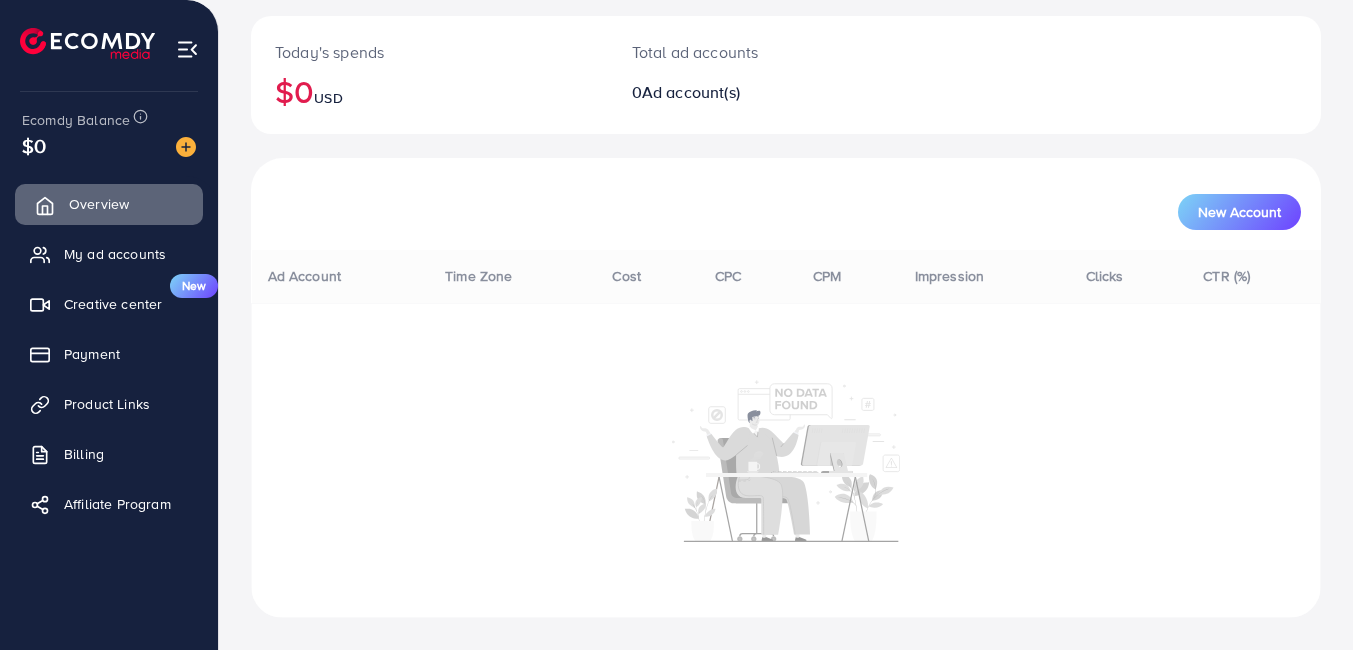 scroll, scrollTop: 0, scrollLeft: 0, axis: both 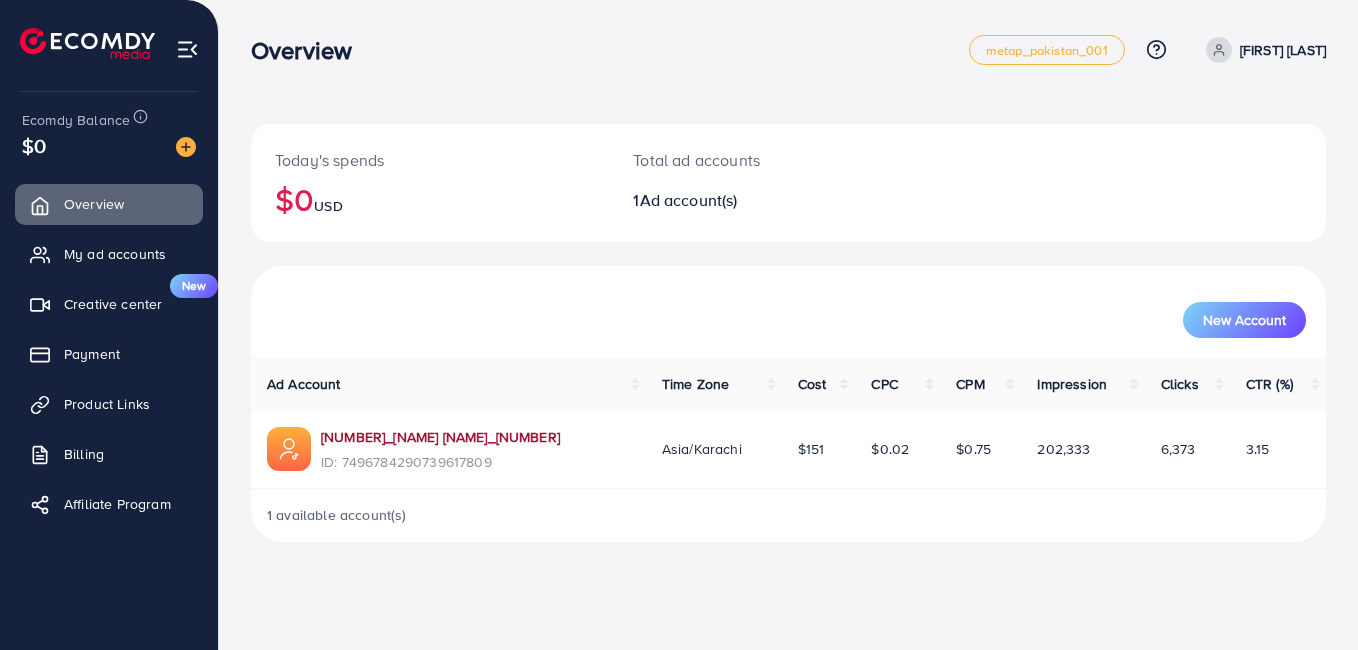 click on "[NUMBER]_[FIRST] [LAST]_[NUMBER]" at bounding box center (440, 437) 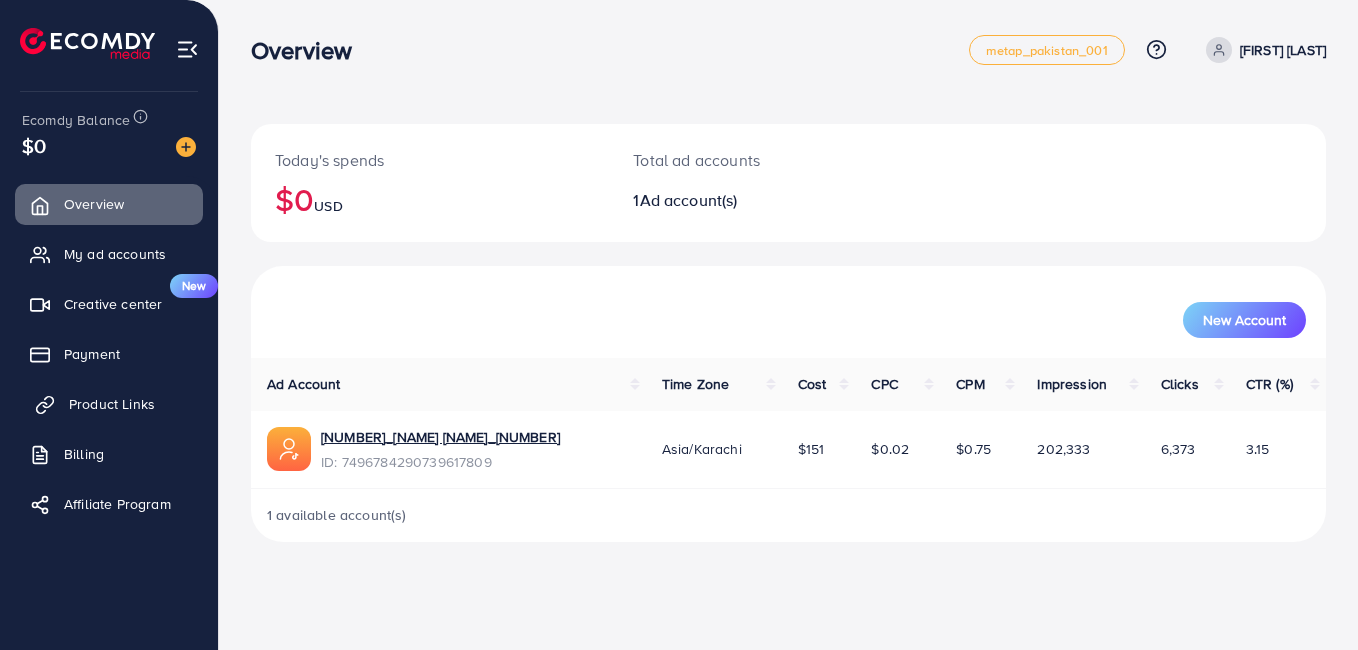click on "Product Links" at bounding box center (112, 404) 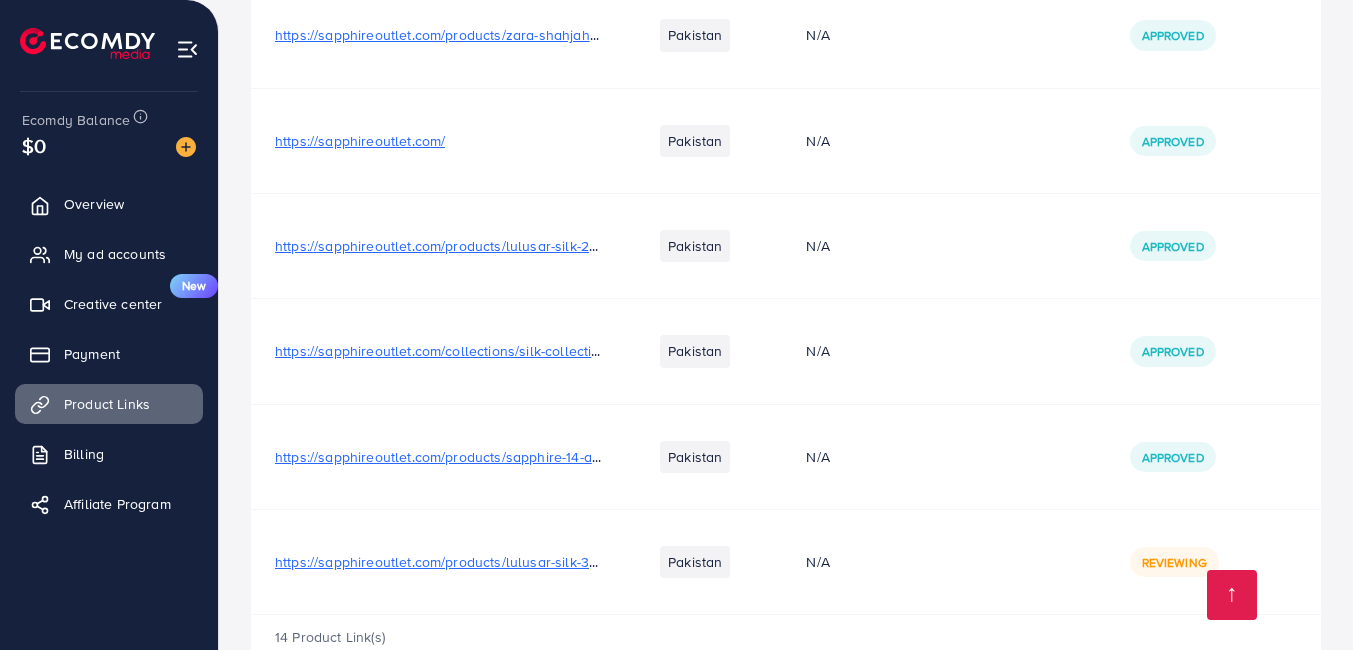 scroll, scrollTop: 1359, scrollLeft: 0, axis: vertical 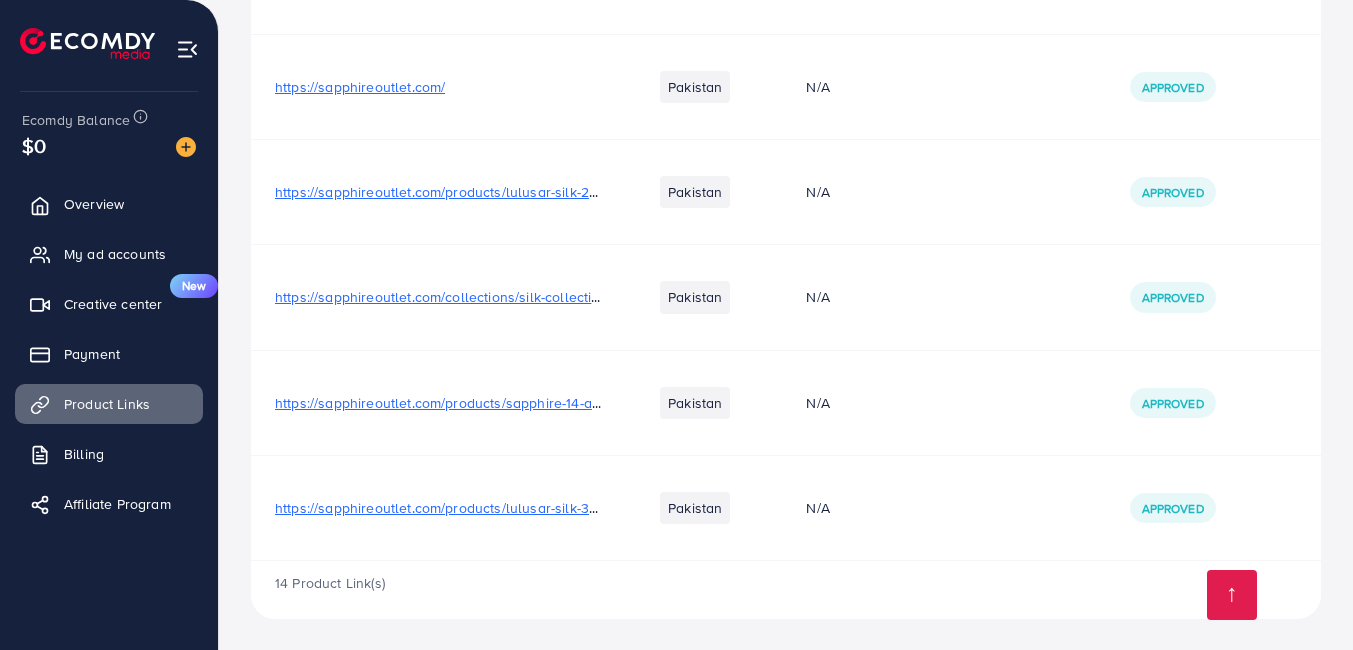 click on "https://sapphireoutlet.com/products/lulusar-silk-3pc-digital-printed-sk-4007" at bounding box center [514, 508] 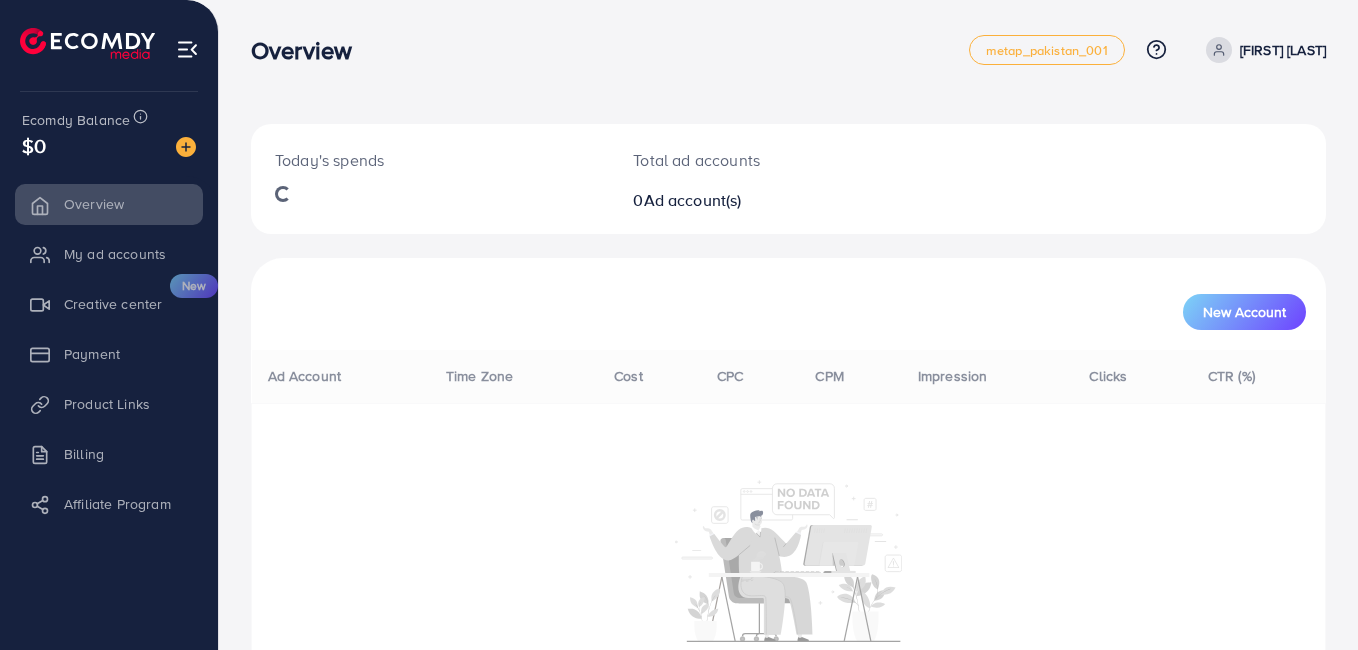 scroll, scrollTop: 0, scrollLeft: 0, axis: both 